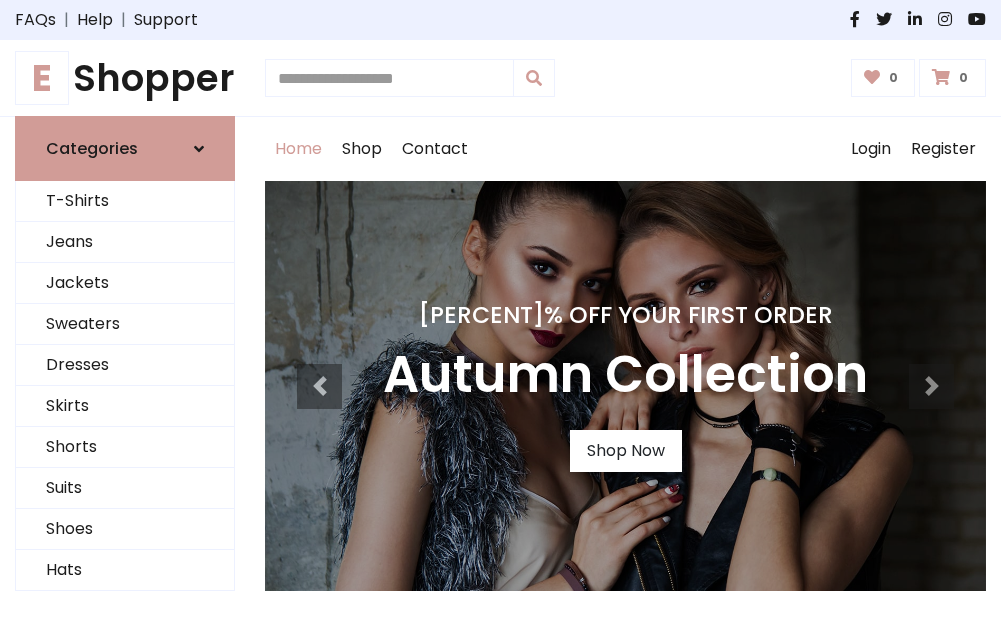 scroll, scrollTop: 0, scrollLeft: 0, axis: both 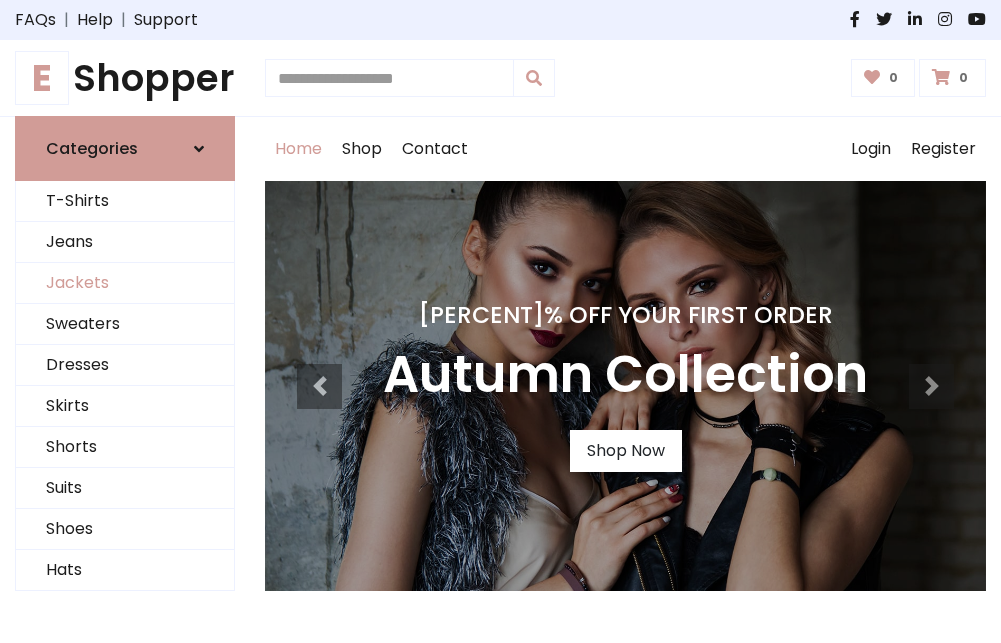click on "Jackets" at bounding box center [125, 283] 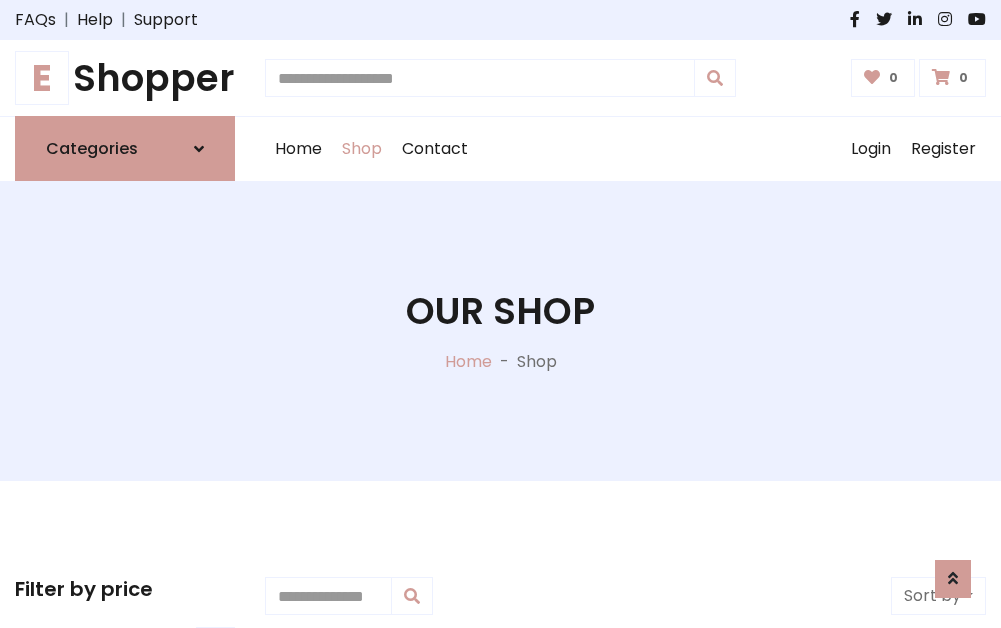 scroll, scrollTop: 904, scrollLeft: 0, axis: vertical 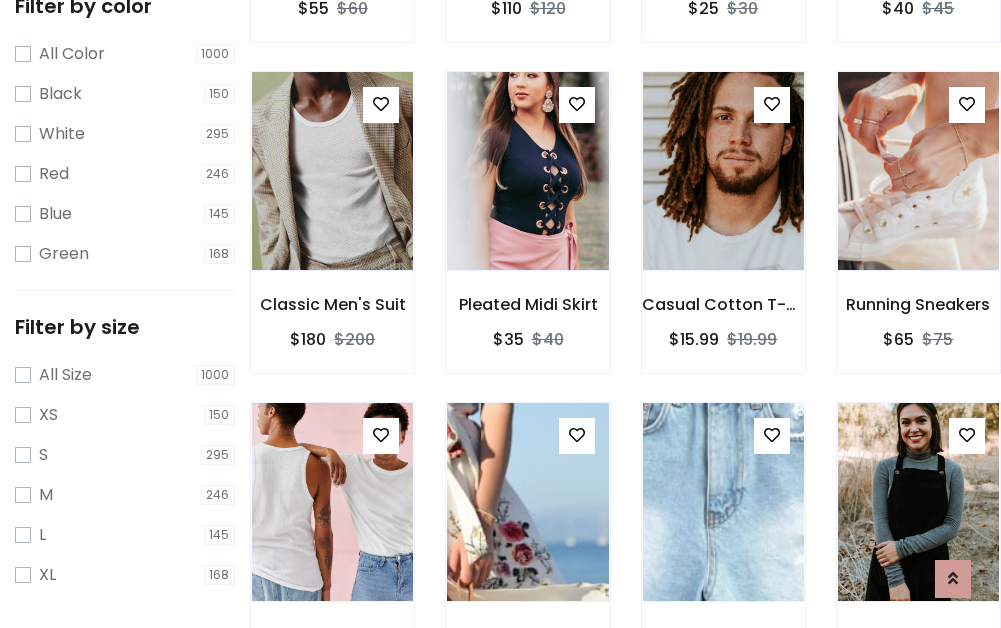 click at bounding box center [332, -161] 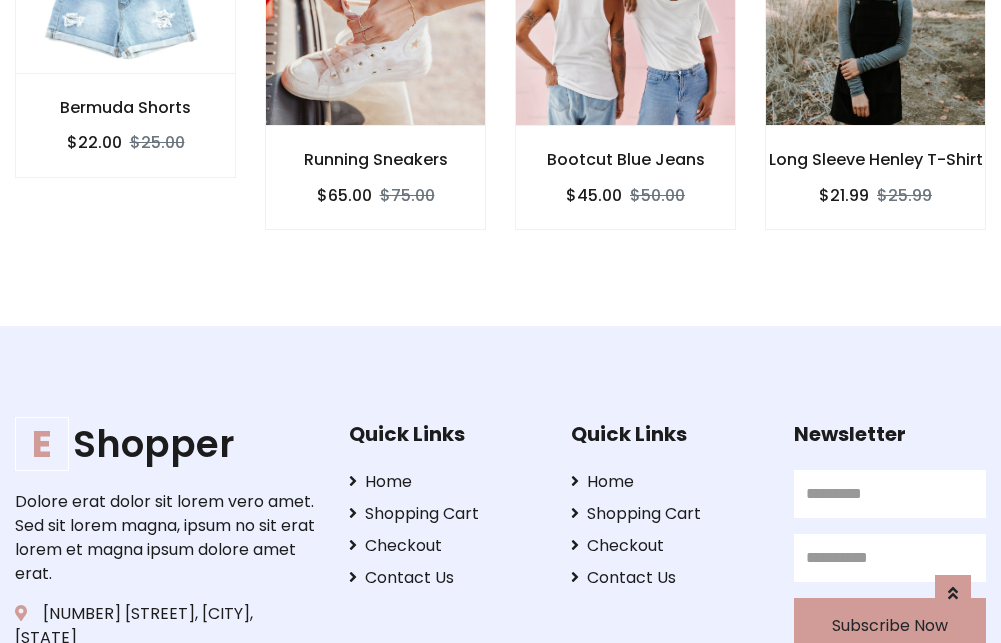 scroll, scrollTop: 0, scrollLeft: 0, axis: both 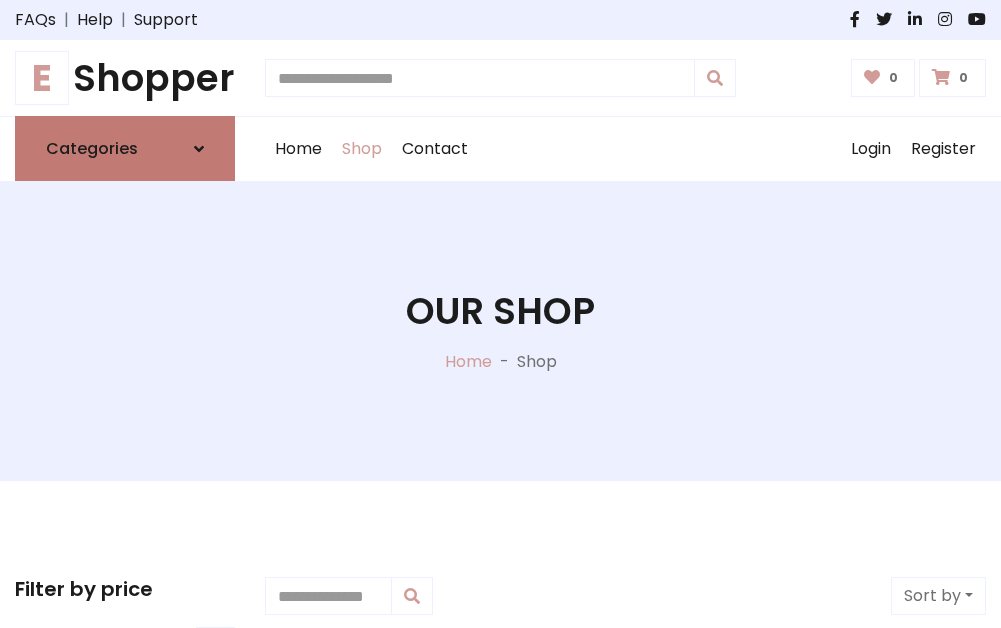 click on "Categories" at bounding box center [92, 148] 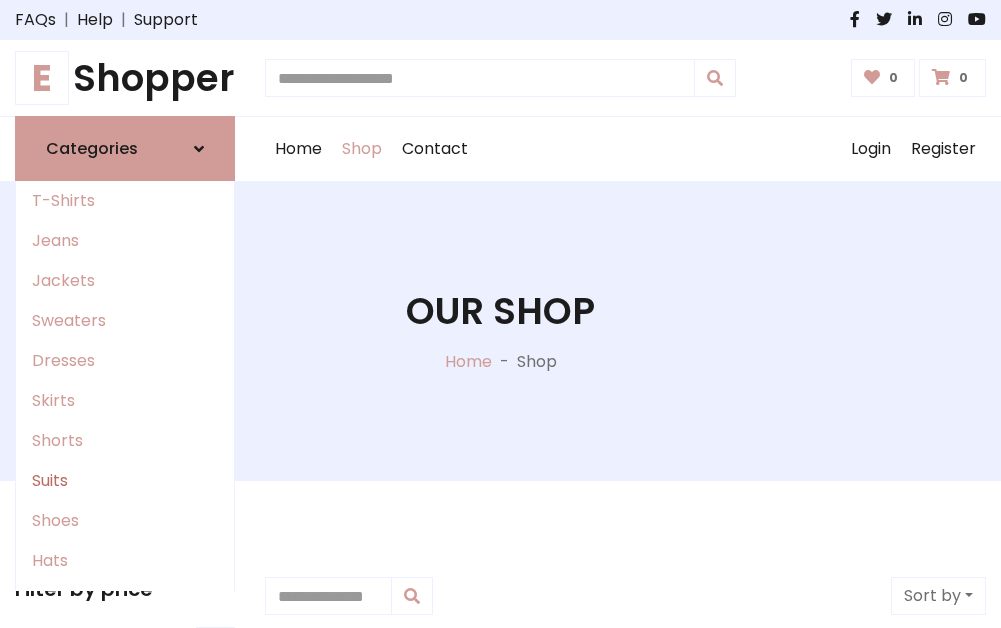 click on "Suits" at bounding box center [125, 481] 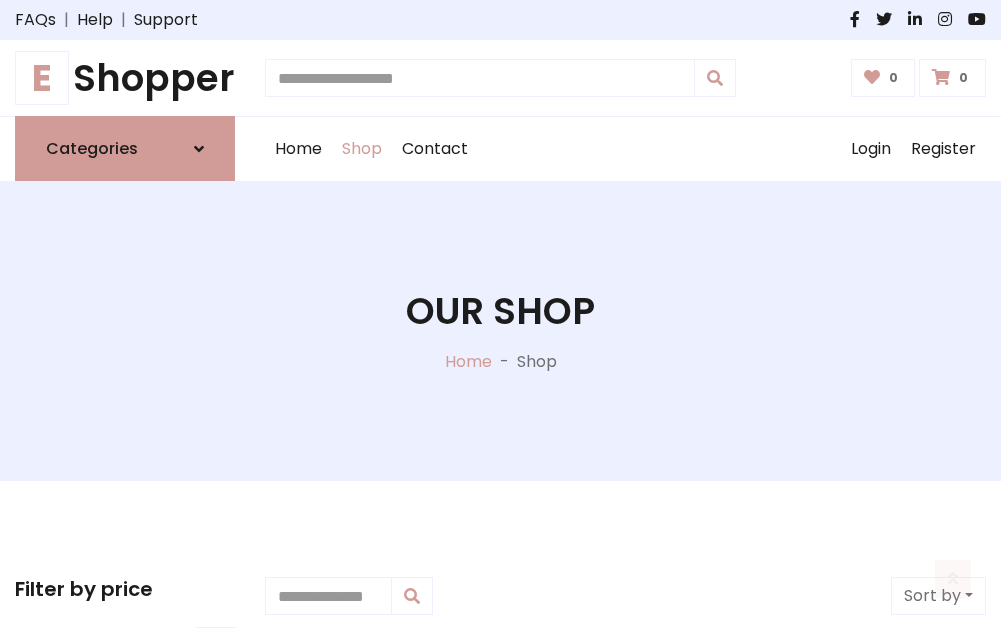 scroll, scrollTop: 1445, scrollLeft: 0, axis: vertical 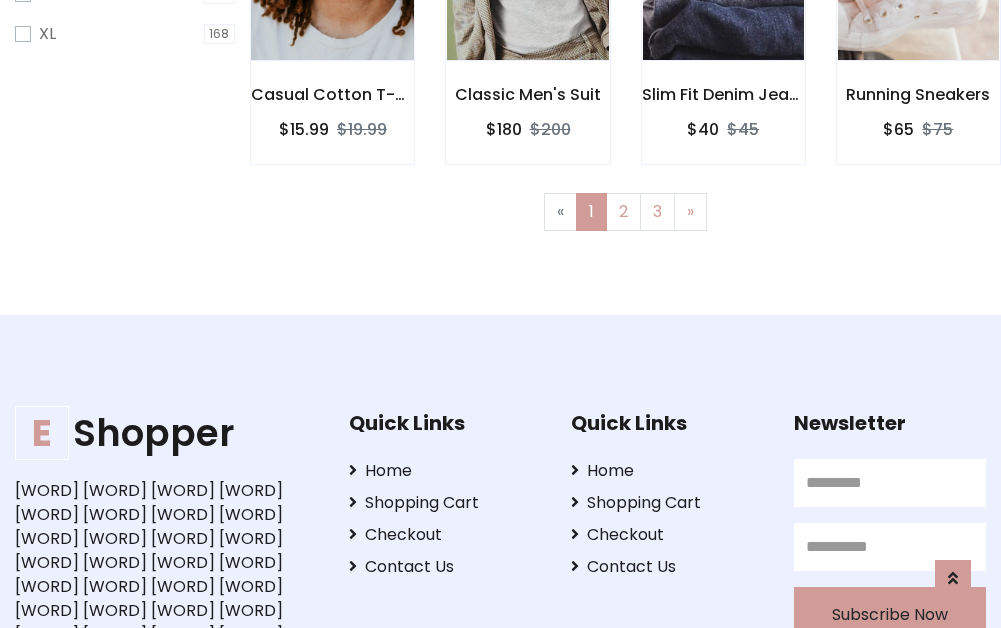 click at bounding box center (332, -39) 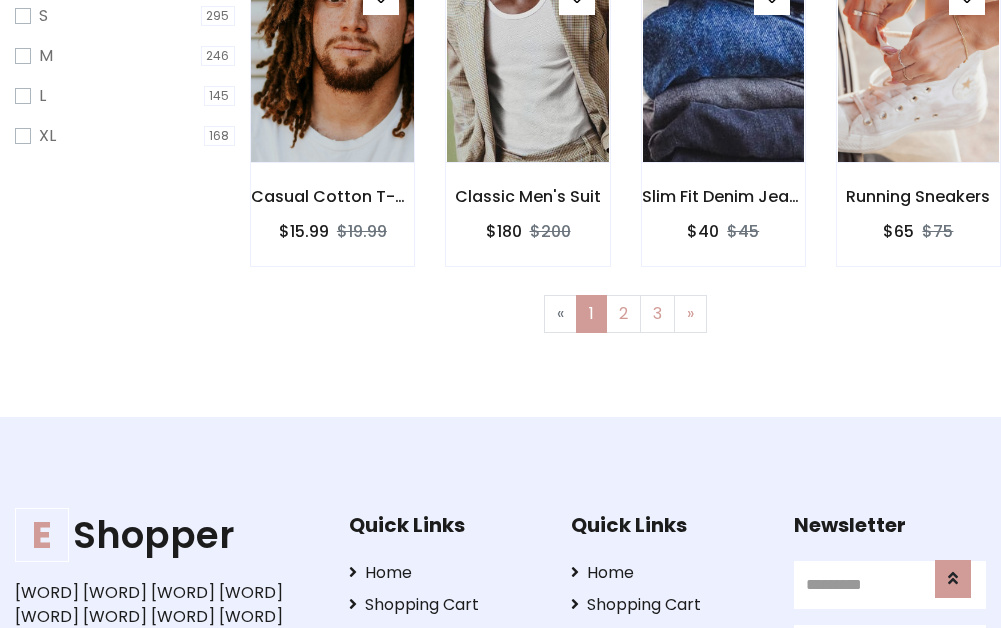 scroll, scrollTop: 100, scrollLeft: 0, axis: vertical 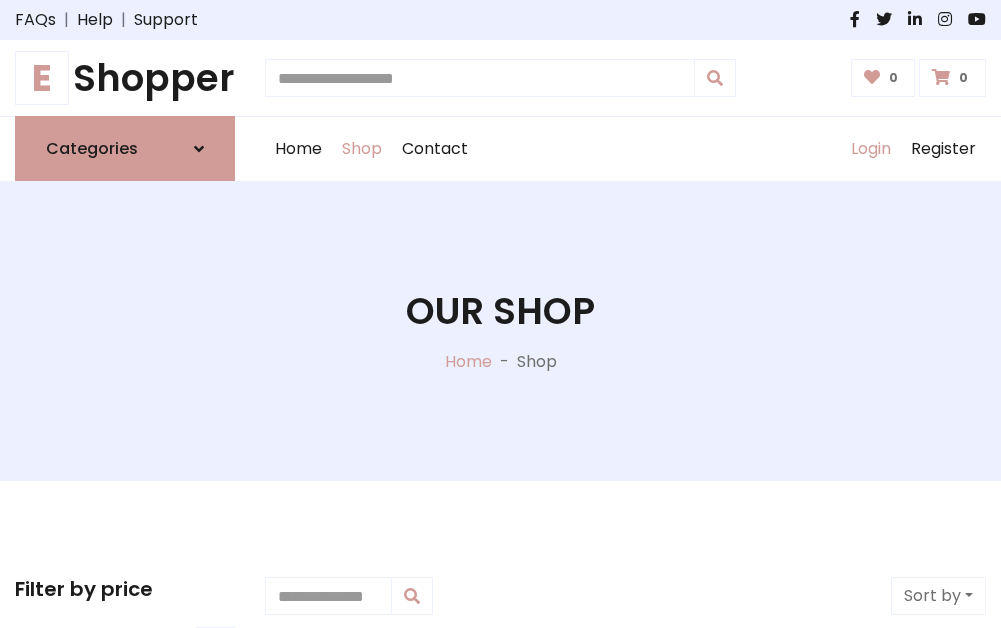 click on "Login" at bounding box center (871, 149) 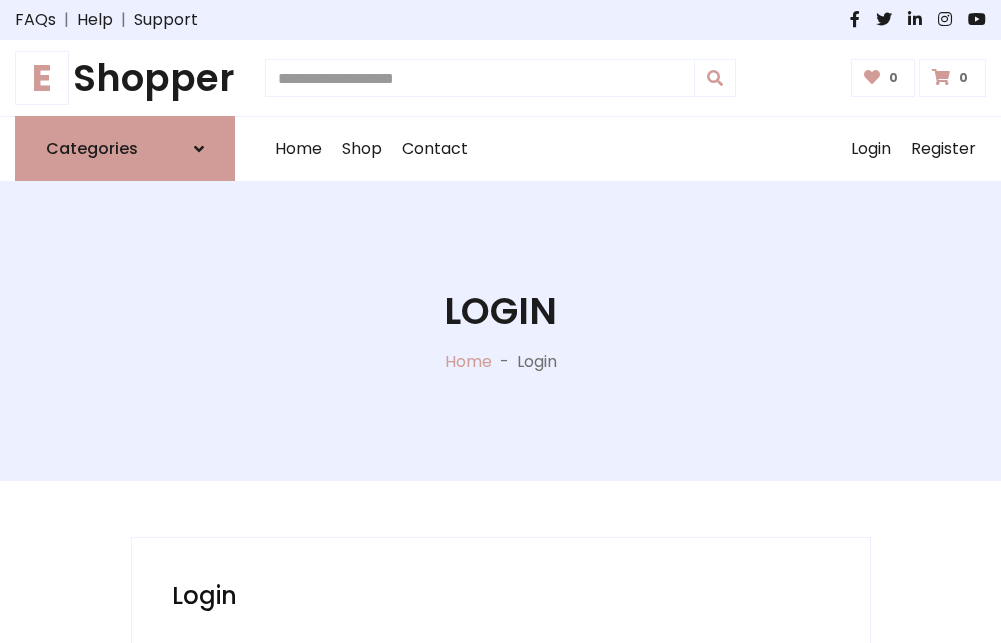 scroll, scrollTop: 0, scrollLeft: 0, axis: both 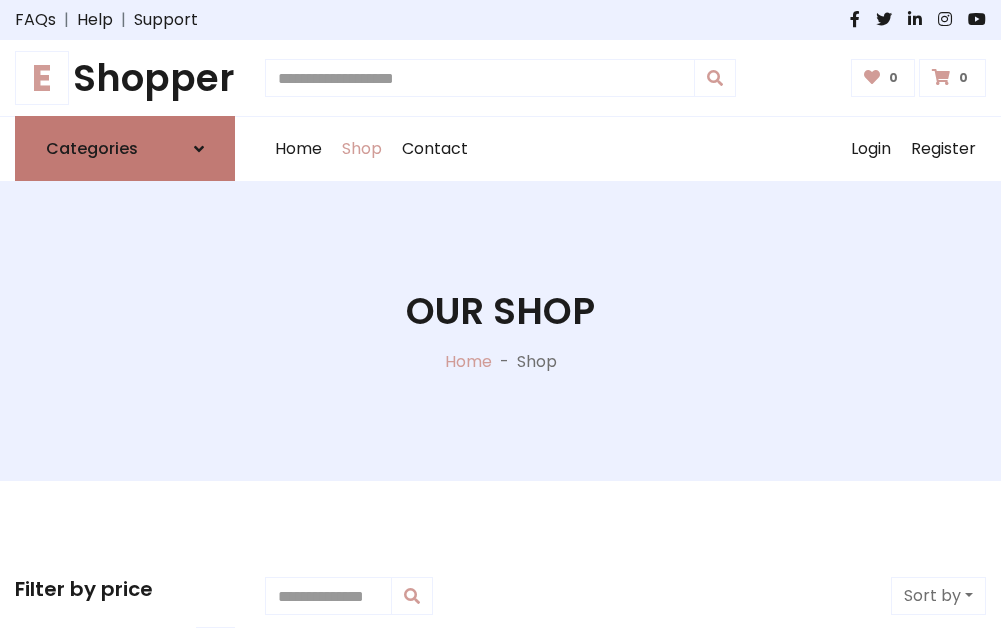 click at bounding box center [199, 149] 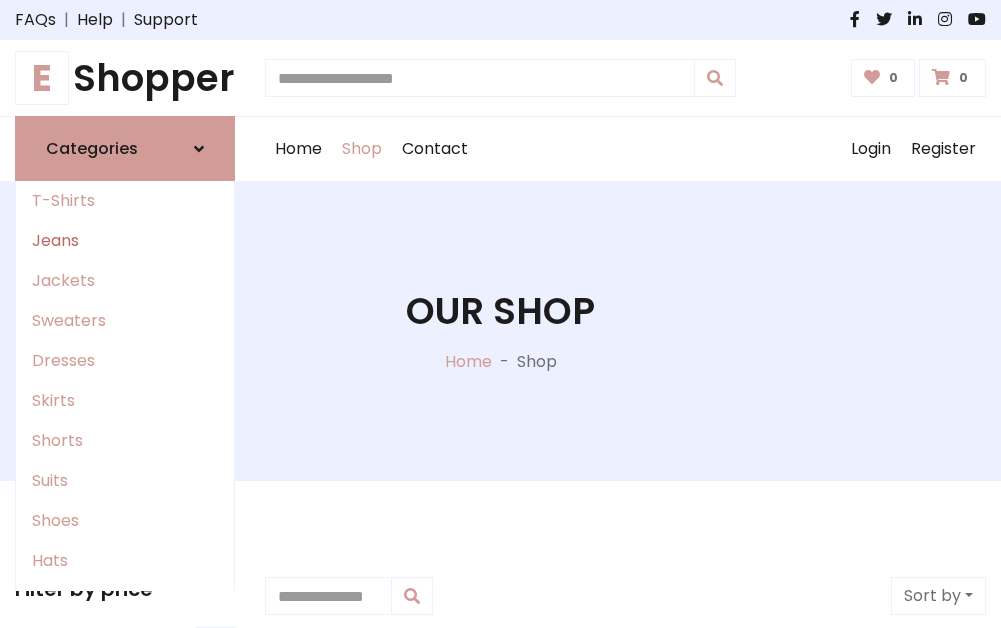 click on "Jeans" at bounding box center (125, 241) 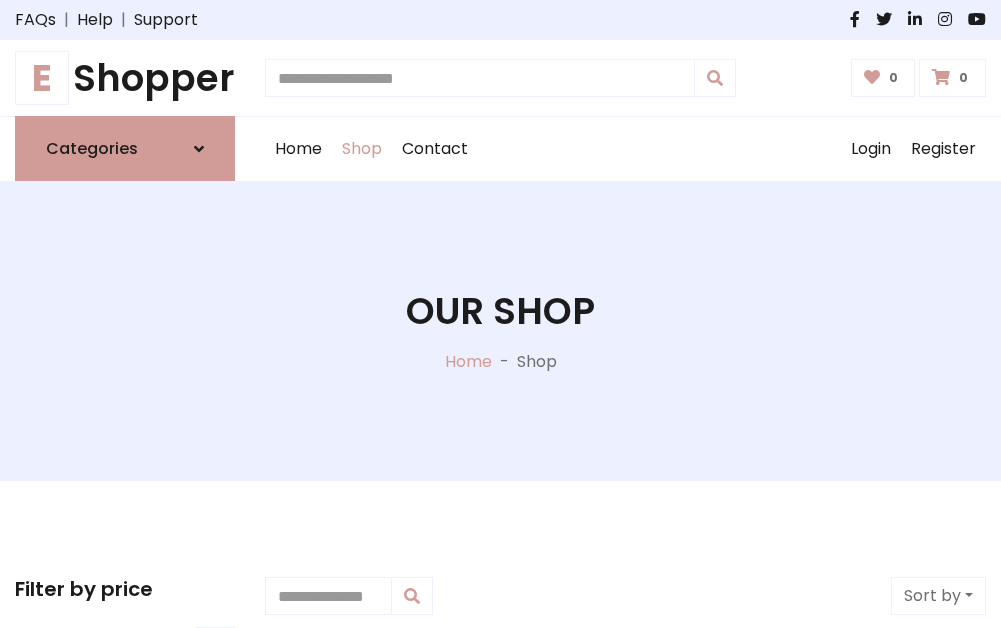 scroll, scrollTop: 0, scrollLeft: 0, axis: both 